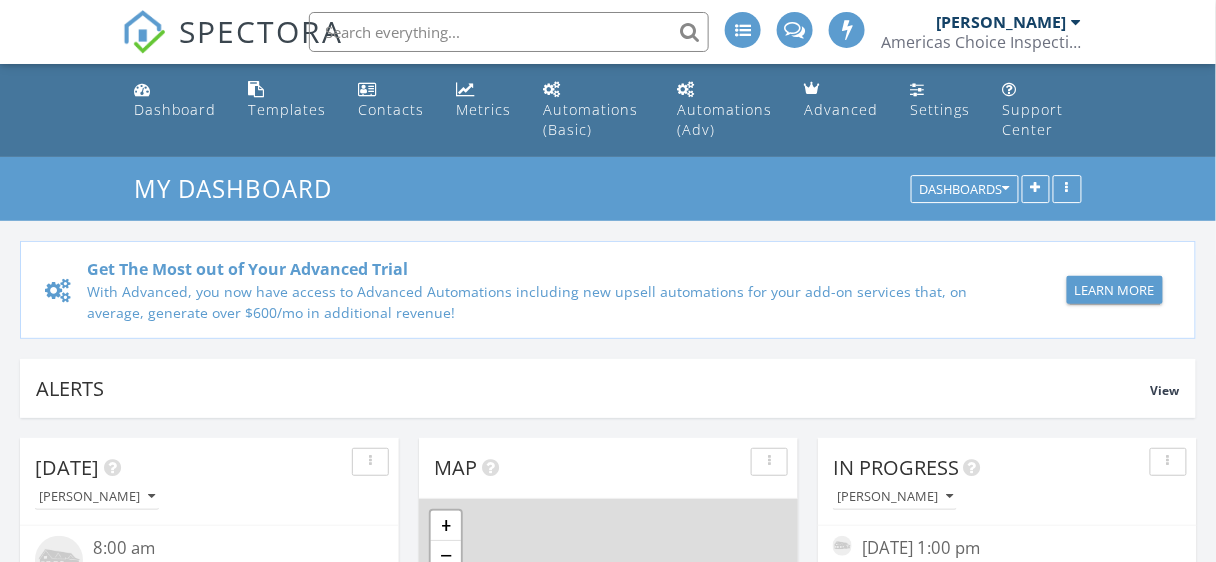 scroll, scrollTop: 812, scrollLeft: 0, axis: vertical 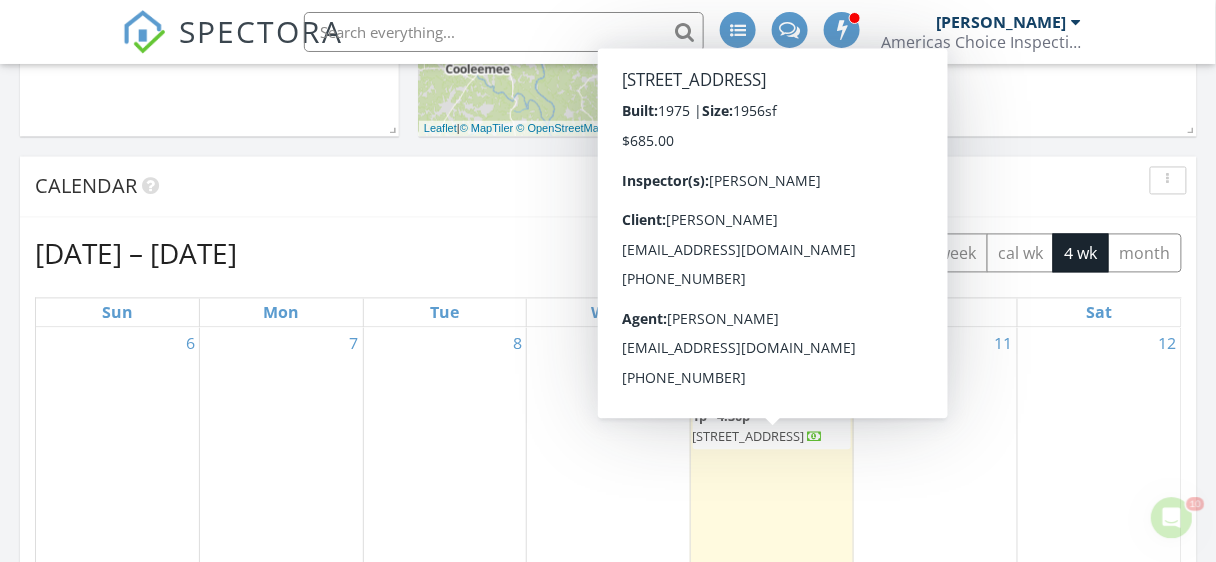 click on "4246 Northampton Dr, Winston-Salem 27105" at bounding box center (749, 437) 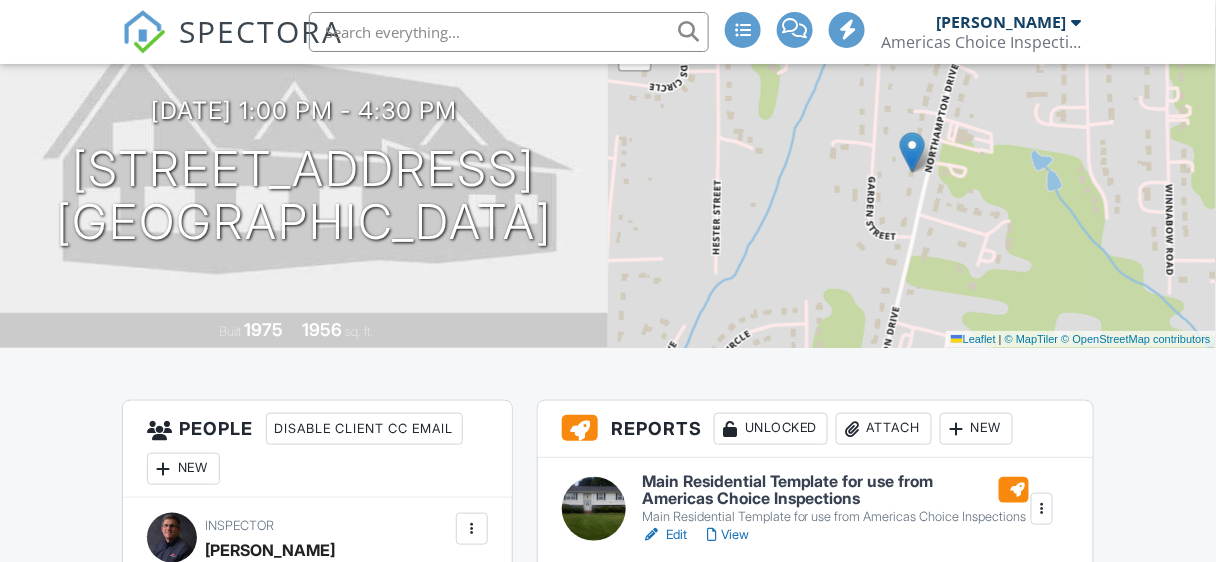 scroll, scrollTop: 465, scrollLeft: 0, axis: vertical 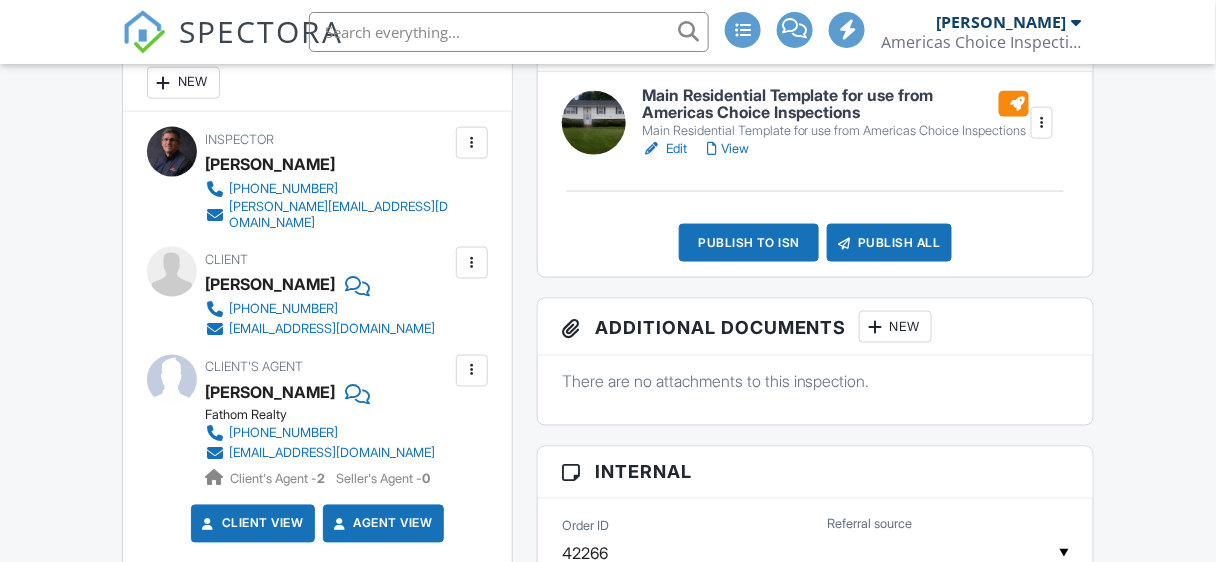 click on "New" at bounding box center (895, 327) 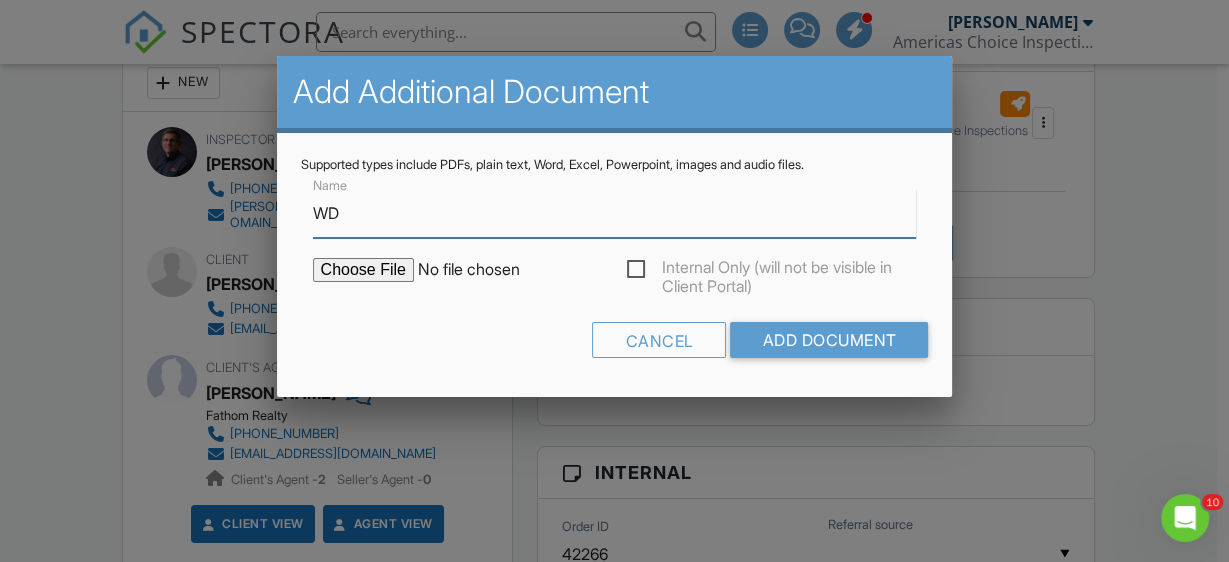 scroll, scrollTop: 0, scrollLeft: 0, axis: both 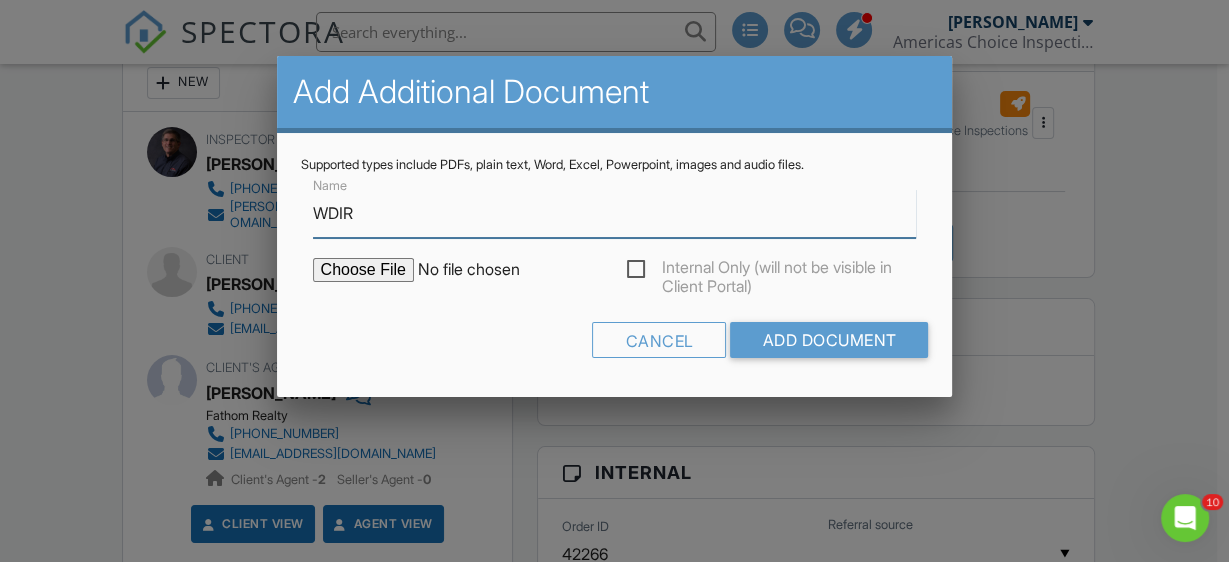 type on "WDIR" 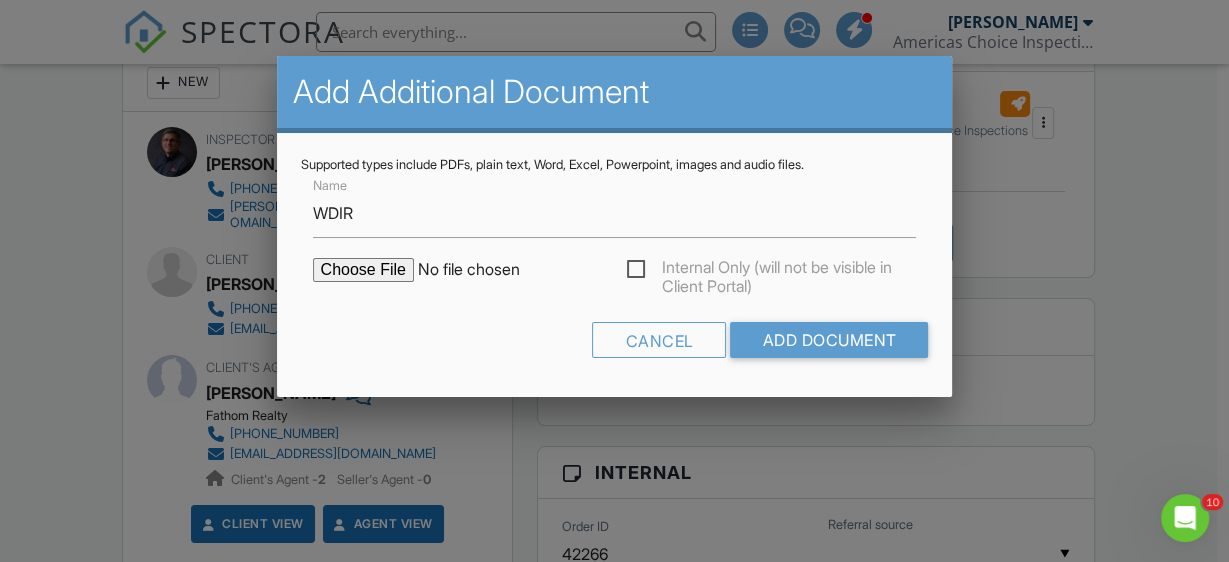 click at bounding box center (483, 270) 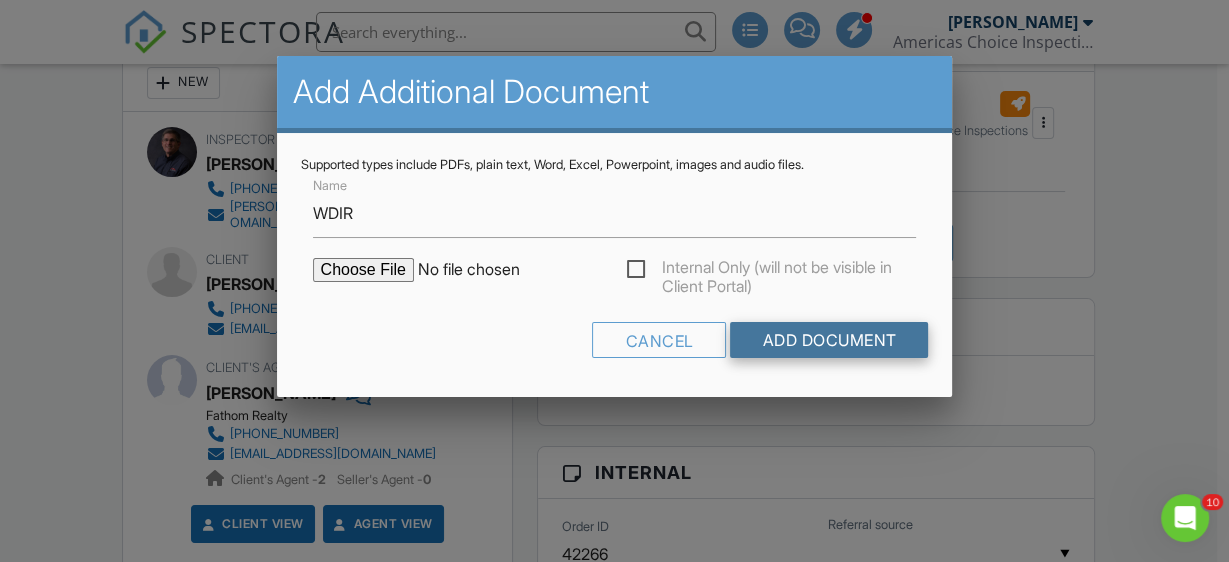 click on "Add Document" at bounding box center (829, 340) 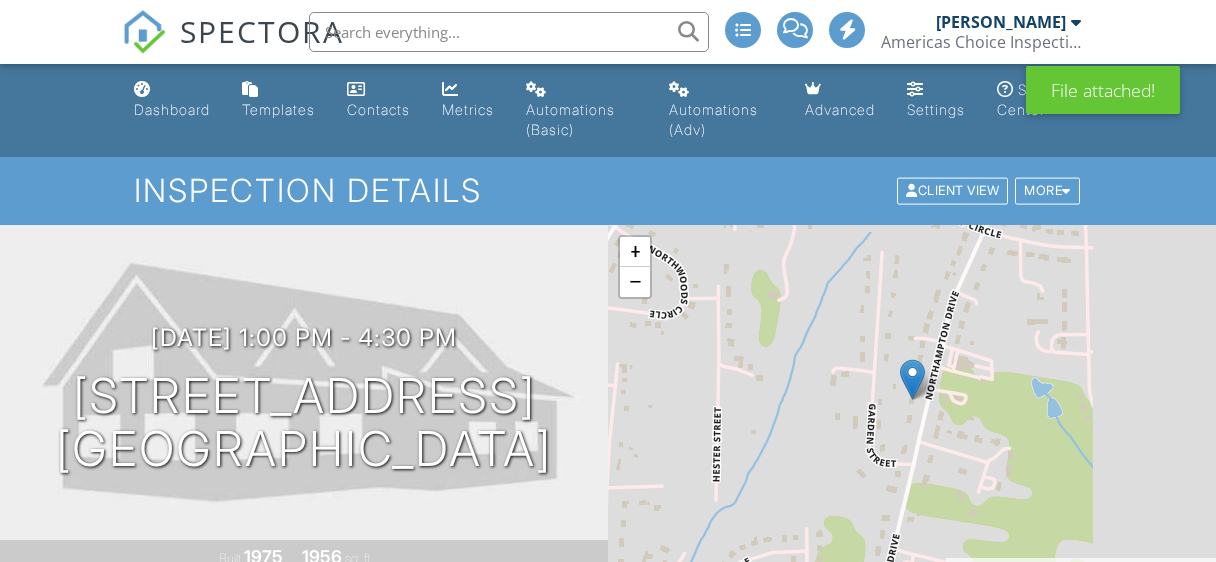 scroll, scrollTop: 0, scrollLeft: 0, axis: both 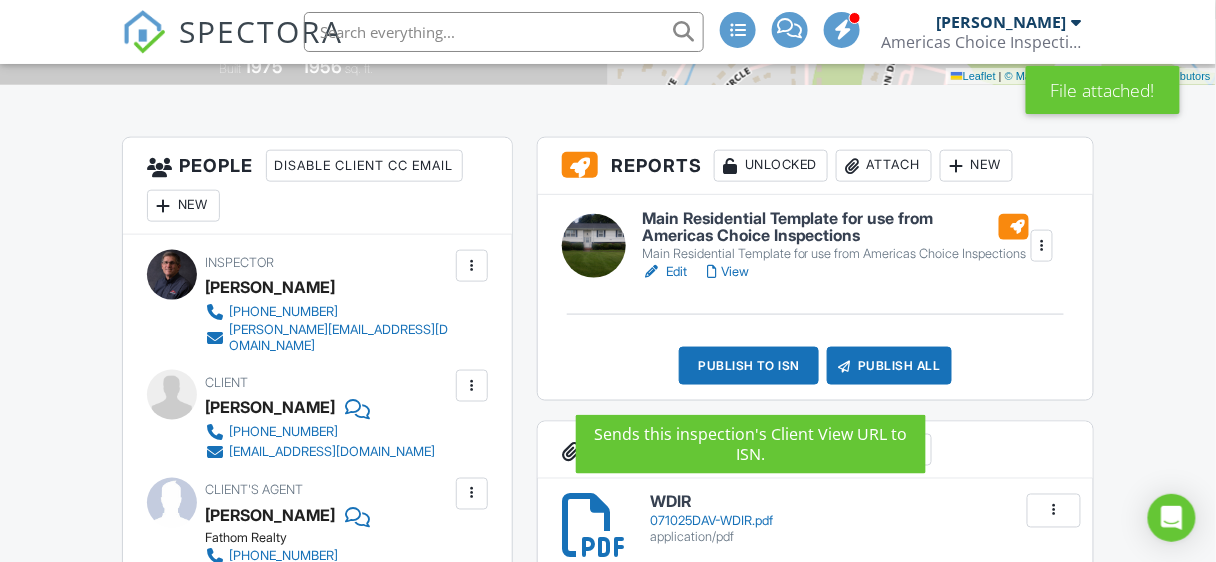 click on "Publish to ISN" at bounding box center [749, 366] 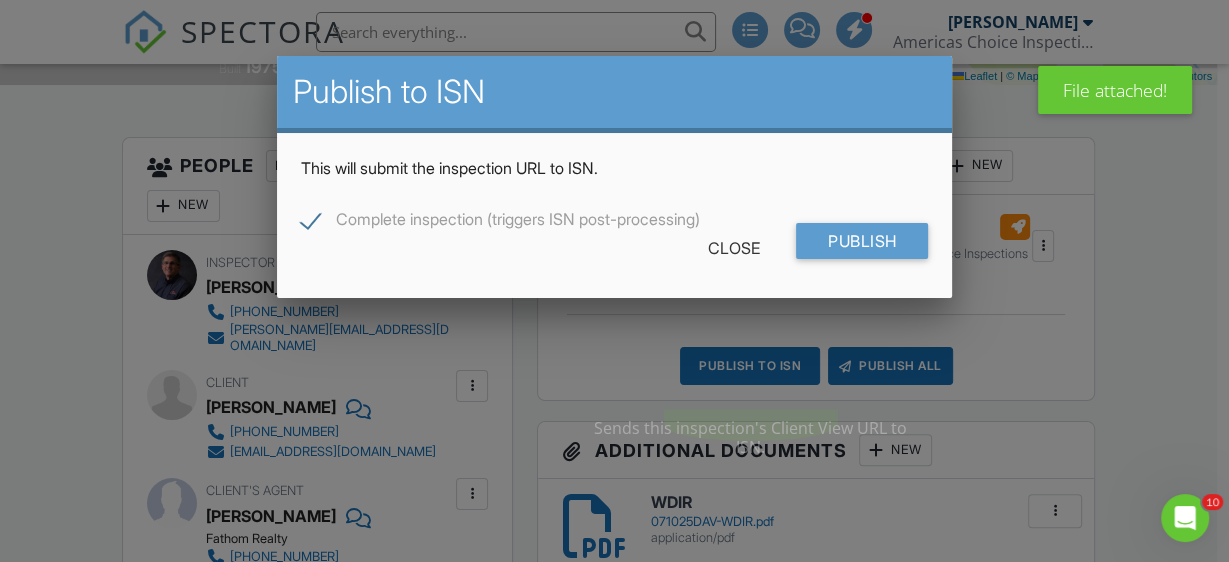scroll, scrollTop: 0, scrollLeft: 0, axis: both 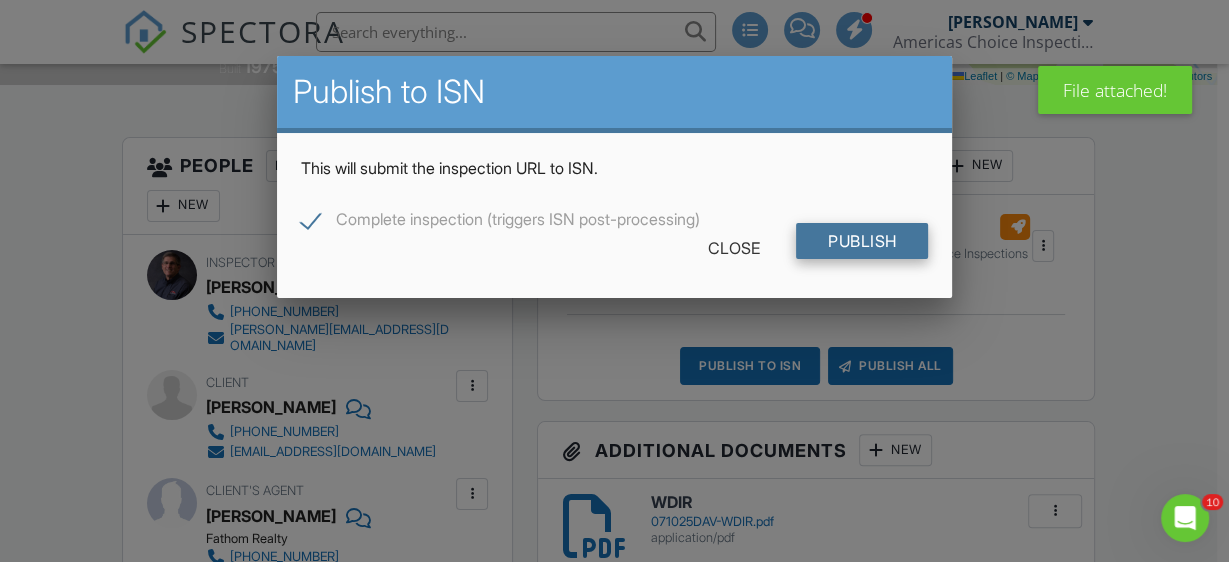 click on "Publish" at bounding box center [862, 241] 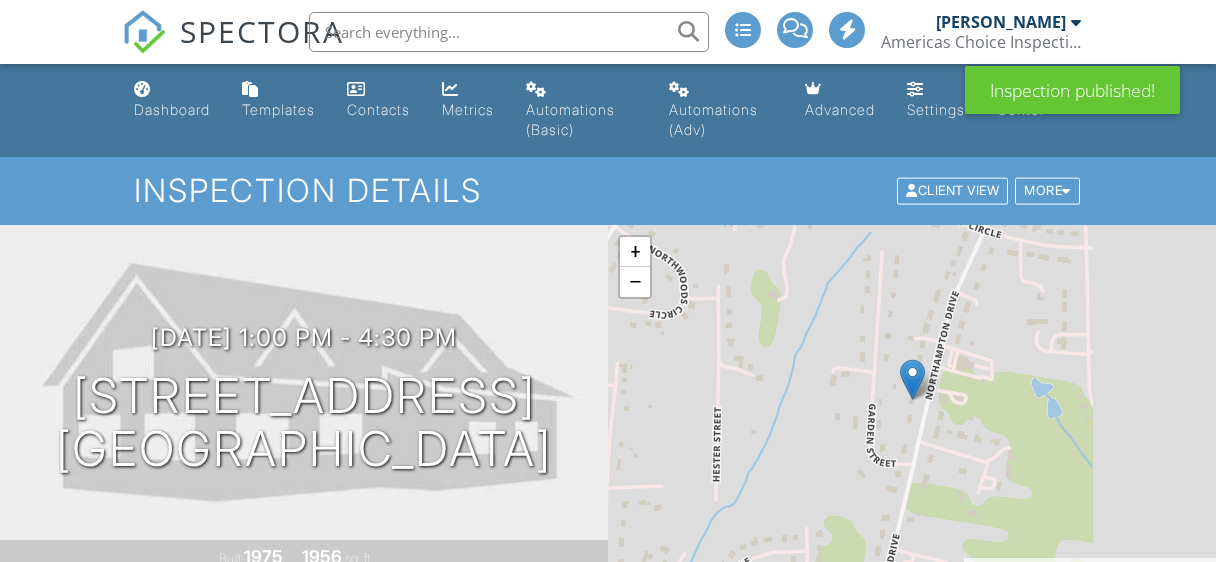scroll, scrollTop: 0, scrollLeft: 0, axis: both 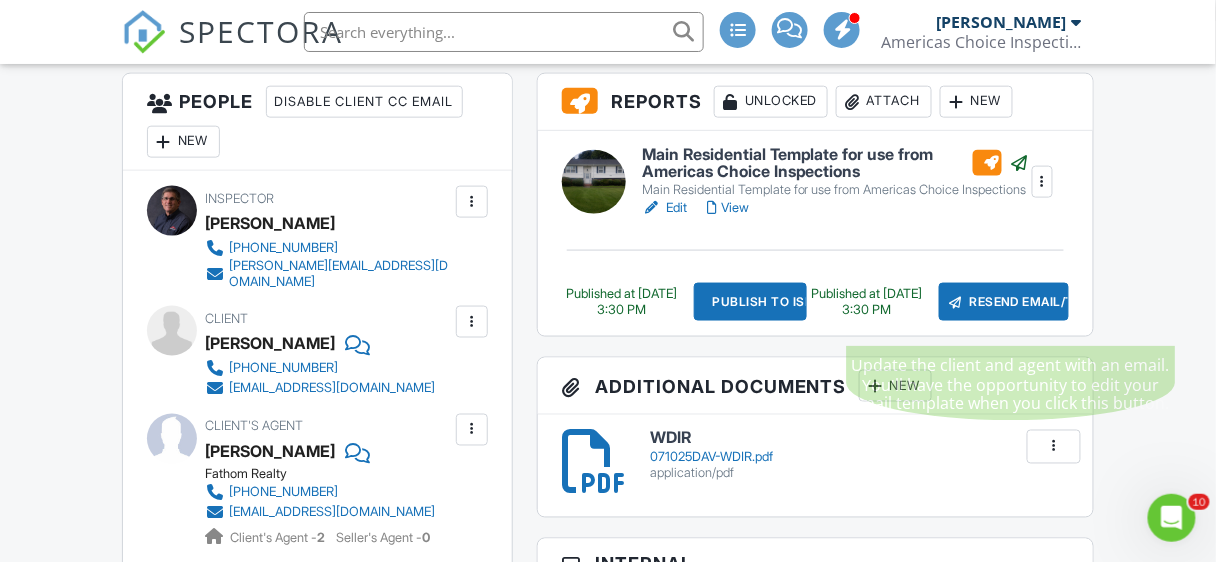 click on "Resend Email/Text" at bounding box center (1004, 302) 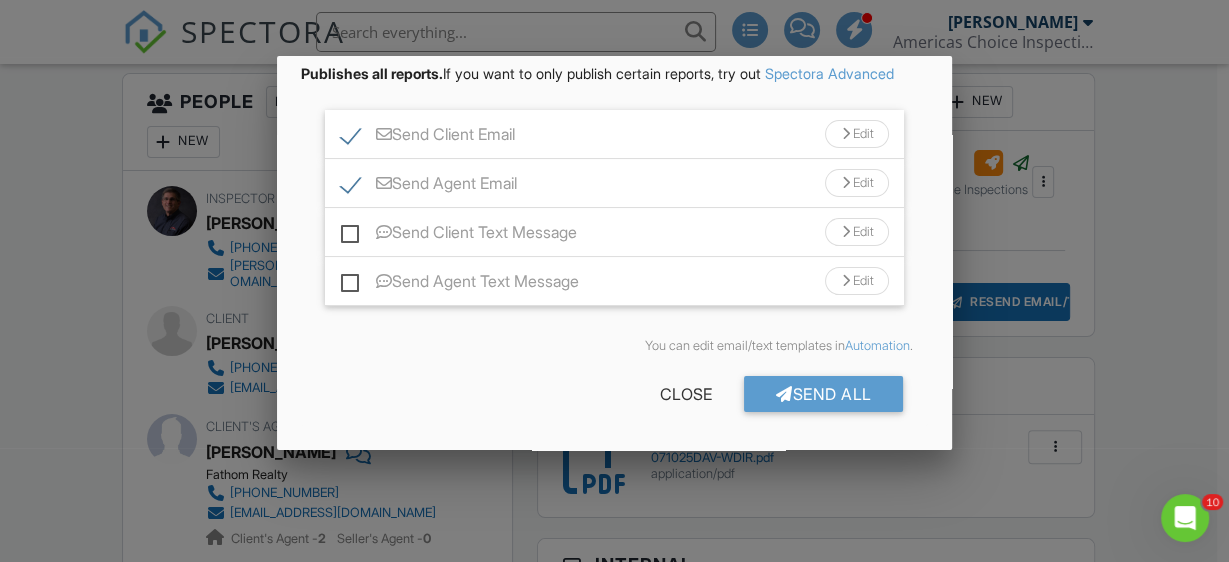 scroll, scrollTop: 193, scrollLeft: 0, axis: vertical 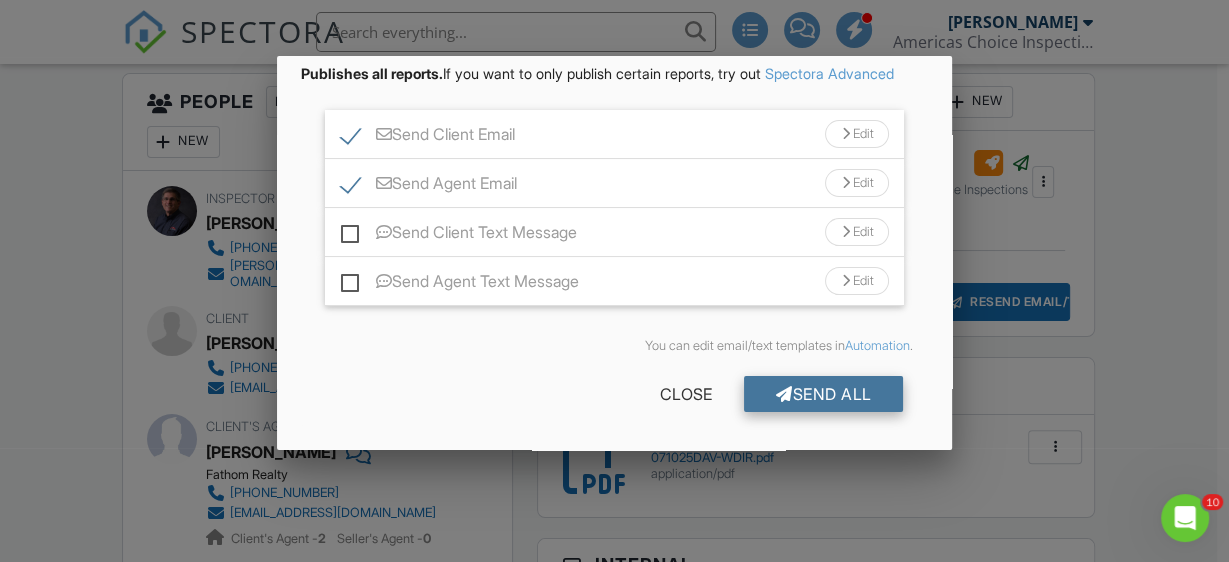 click on "Send All" at bounding box center (824, 394) 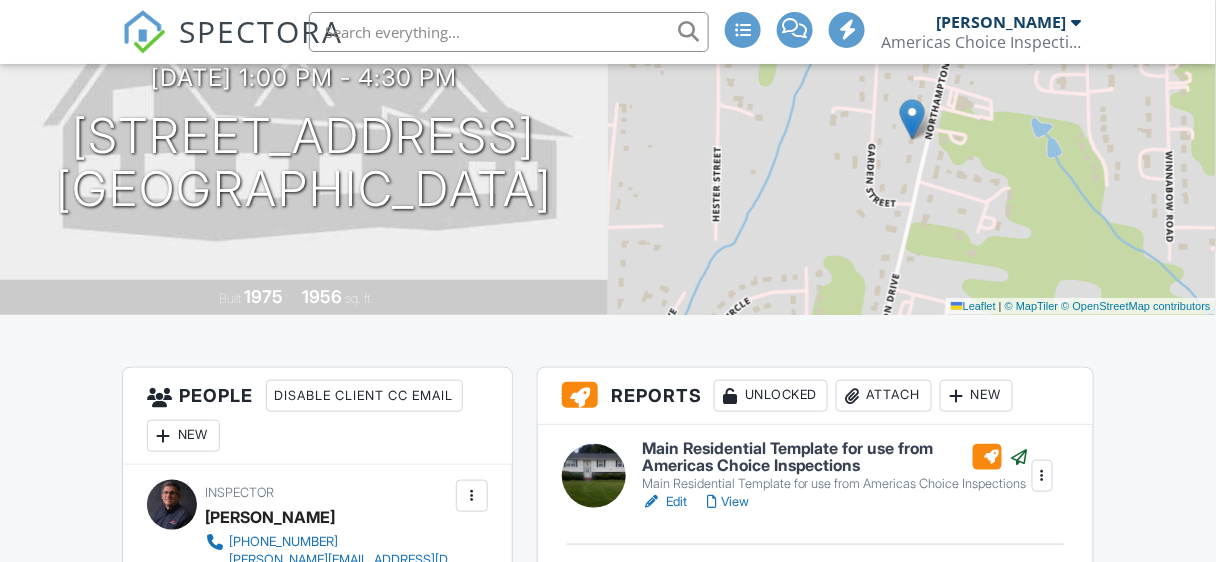 scroll, scrollTop: 235, scrollLeft: 0, axis: vertical 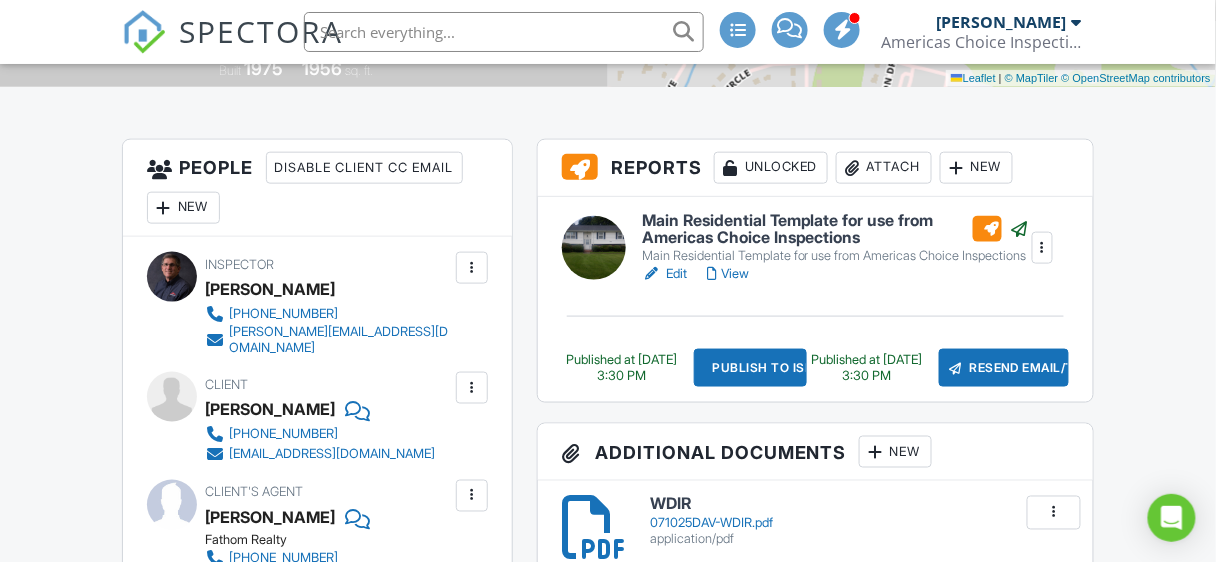 drag, startPoint x: 1223, startPoint y: 165, endPoint x: 1217, endPoint y: 152, distance: 14.3178215 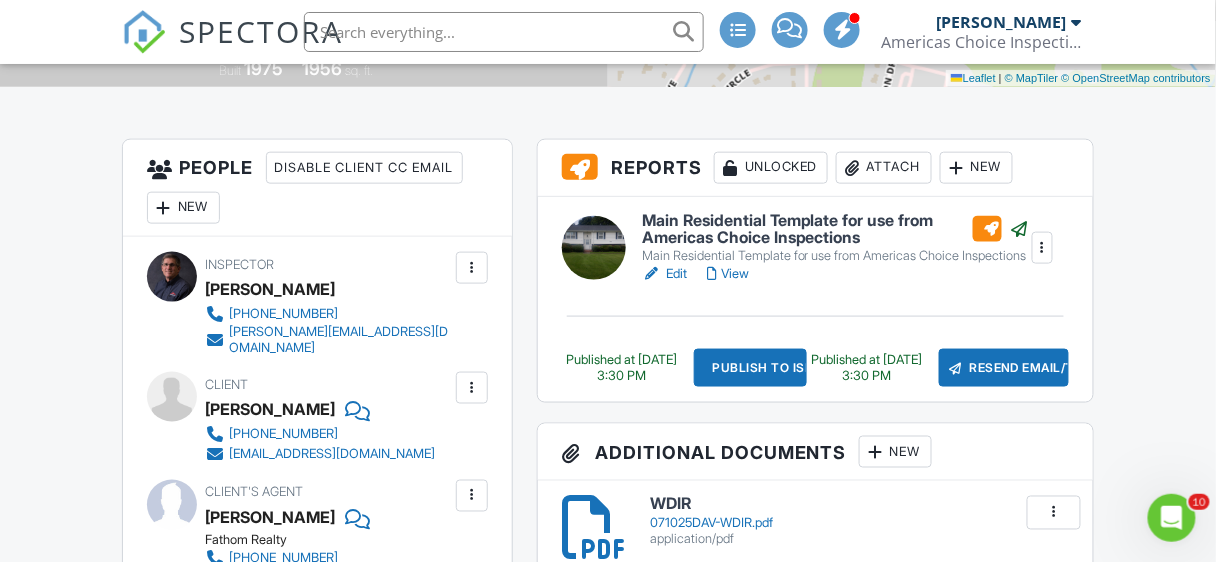 scroll, scrollTop: 0, scrollLeft: 0, axis: both 